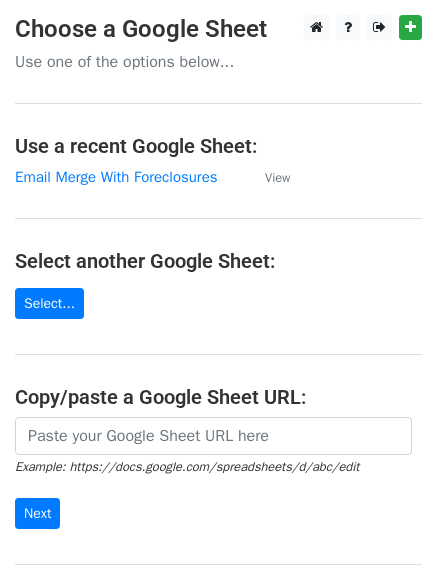 scroll, scrollTop: 0, scrollLeft: 0, axis: both 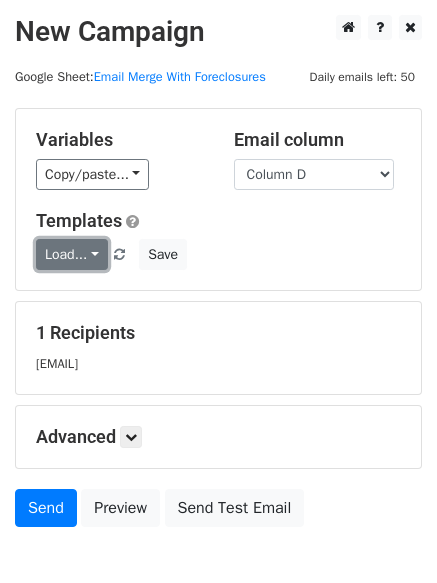 click on "Load..." at bounding box center [72, 254] 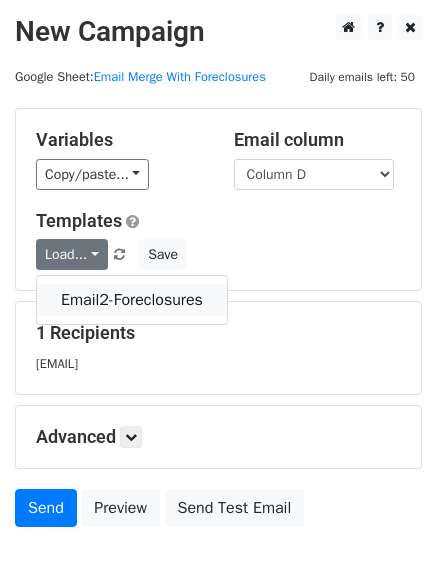 click on "Email2-Foreclosures" at bounding box center [132, 300] 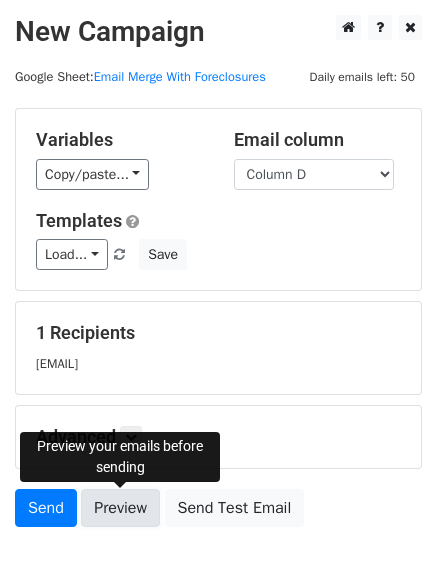 click on "Preview" at bounding box center (120, 508) 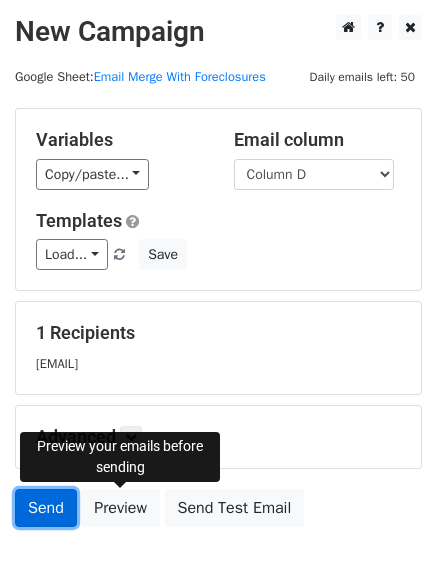 click on "Send" at bounding box center (46, 508) 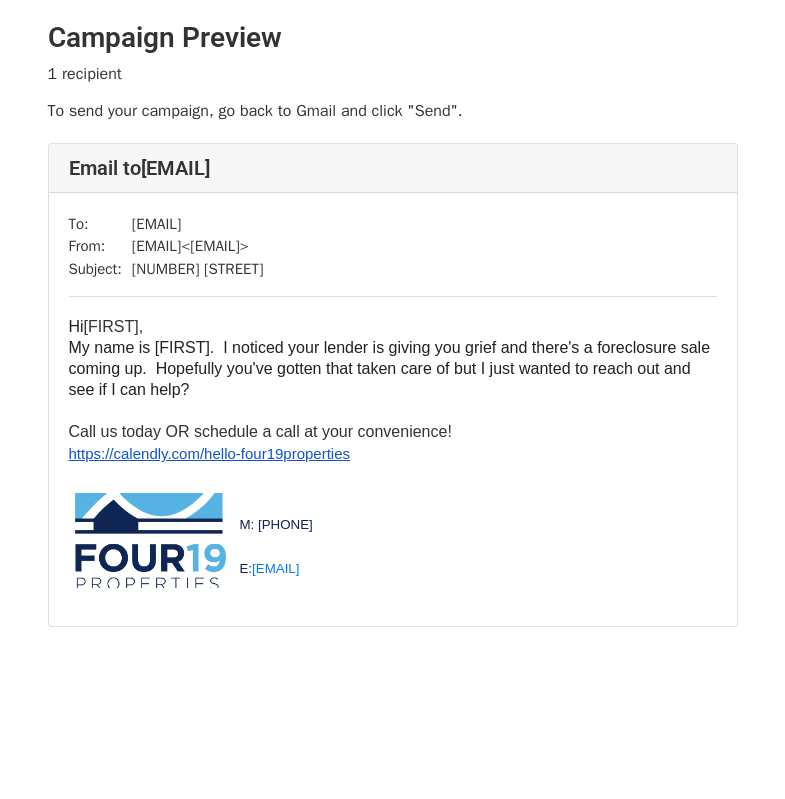 scroll, scrollTop: 0, scrollLeft: 0, axis: both 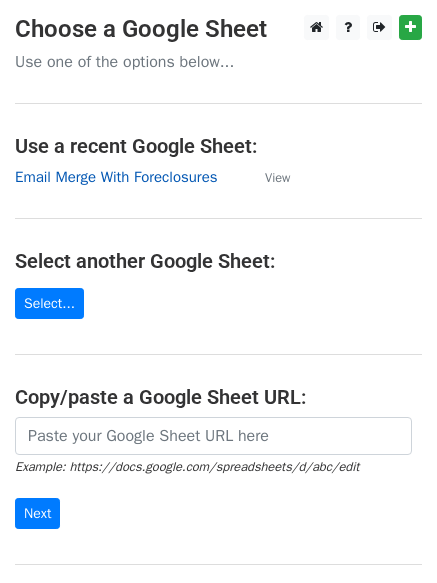 click on "Email Merge With Foreclosures" at bounding box center [116, 177] 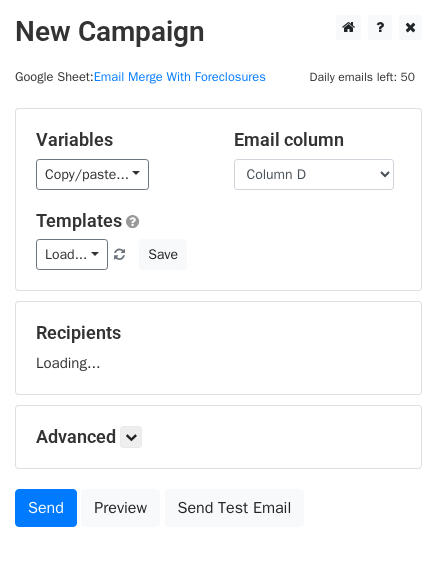 scroll, scrollTop: 0, scrollLeft: 0, axis: both 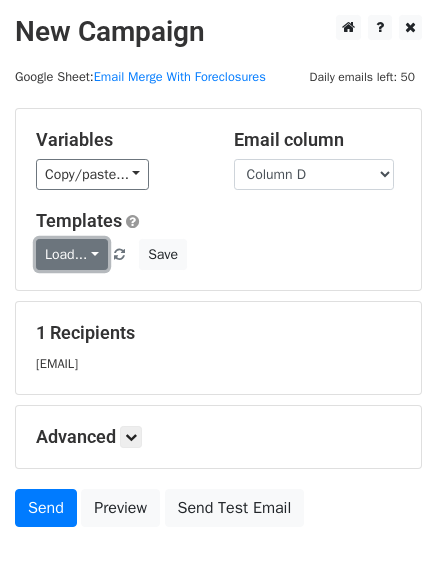 click on "Load..." at bounding box center [72, 254] 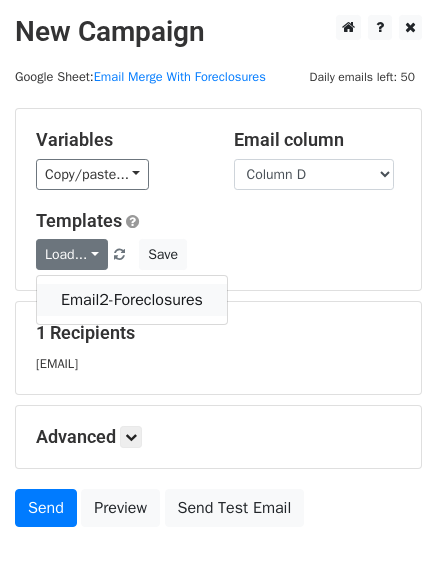 click on "Email2-Foreclosures" at bounding box center [132, 300] 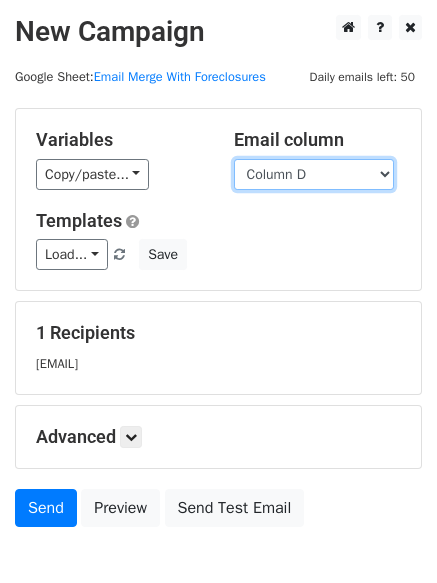 click on "Column A
Column B
Column C
Column D
Column E
Column F" at bounding box center (314, 174) 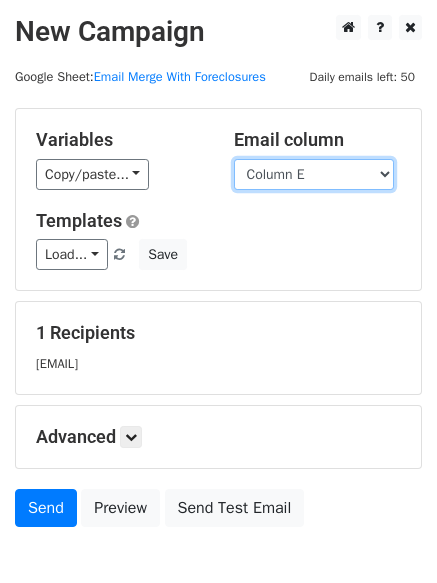 click on "Column A
Column B
Column C
Column D
Column E
Column F" at bounding box center [314, 174] 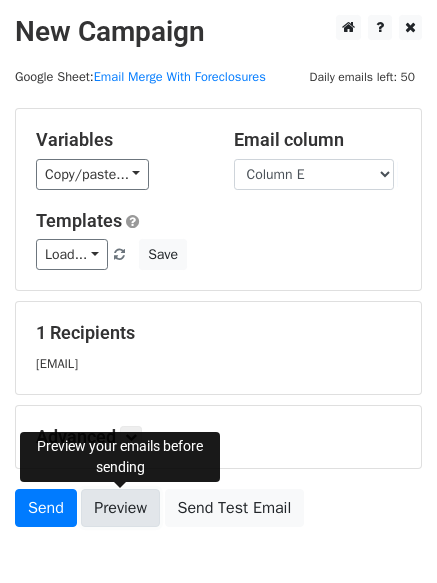click on "Preview" at bounding box center [120, 508] 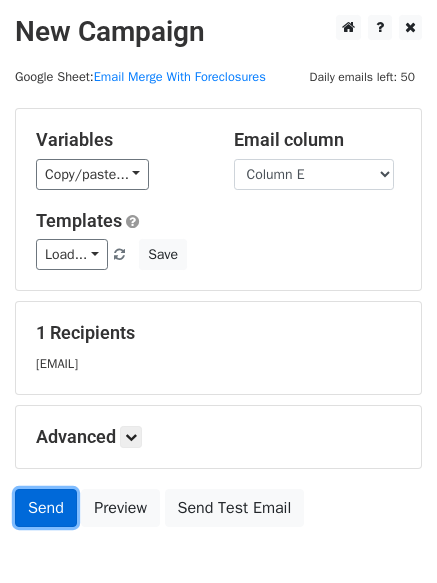 click on "Send" at bounding box center [46, 508] 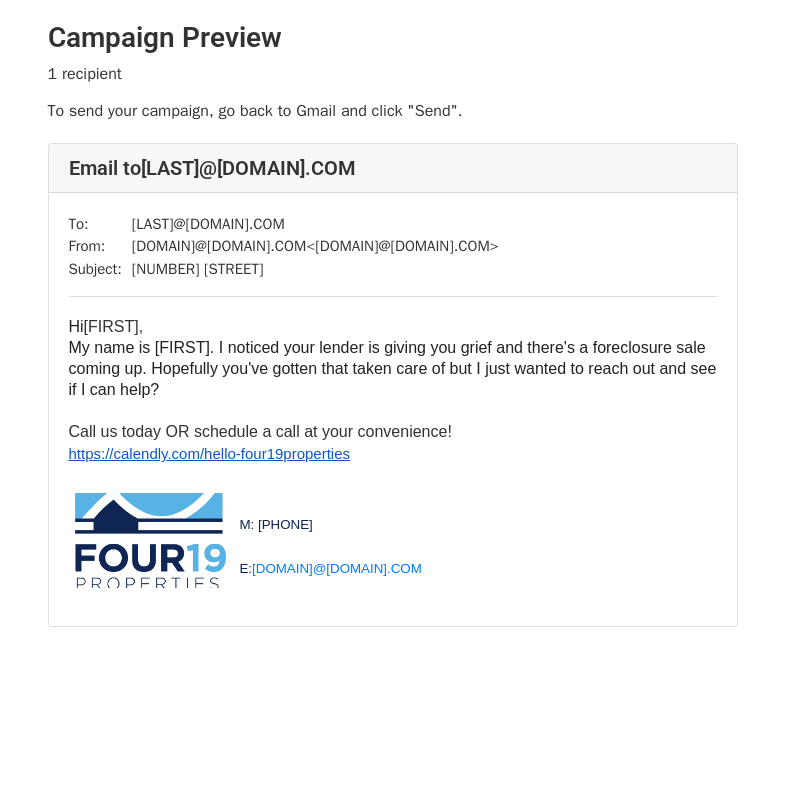 scroll, scrollTop: 0, scrollLeft: 0, axis: both 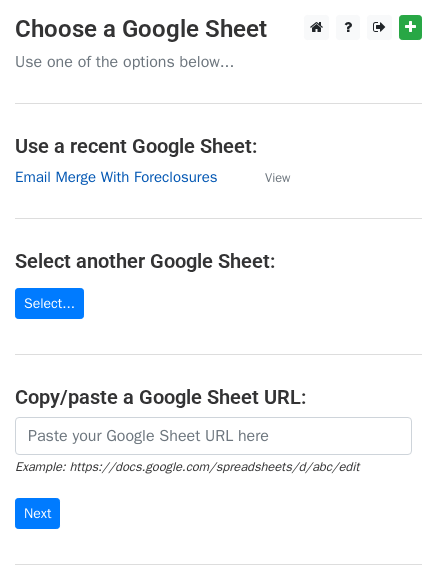 click on "Email Merge With Foreclosures" at bounding box center (116, 177) 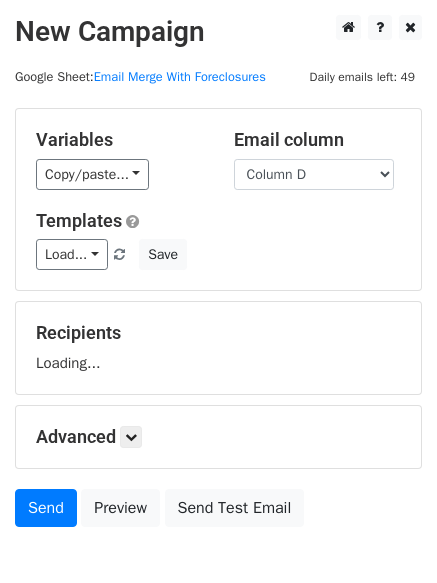 scroll, scrollTop: 0, scrollLeft: 0, axis: both 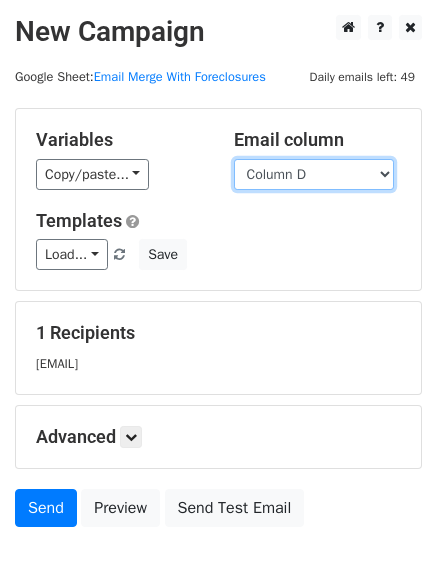 click on "Column A
Column B
Column C
Column D
Column E
Column F" at bounding box center (314, 174) 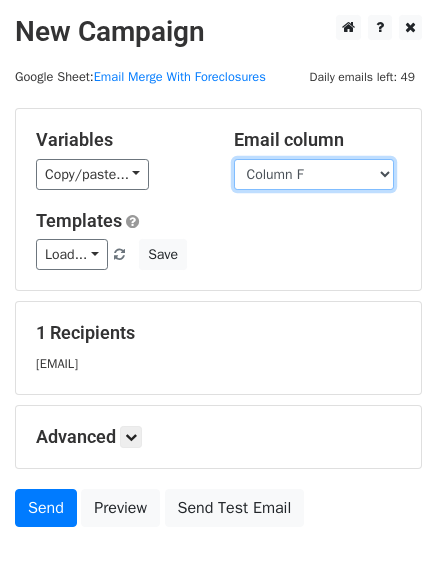 click on "Column A
Column B
Column C
Column D
Column E
Column F" at bounding box center [314, 174] 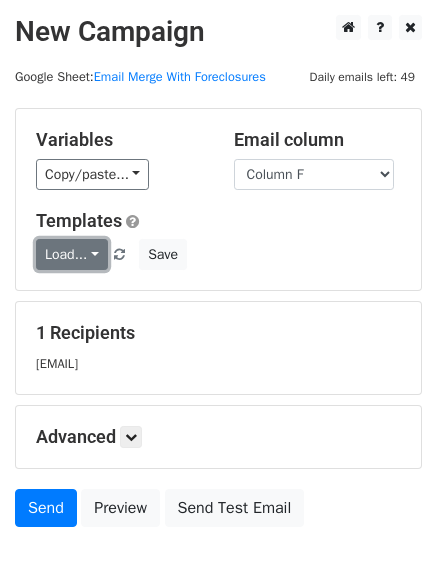 click on "Load..." at bounding box center [72, 254] 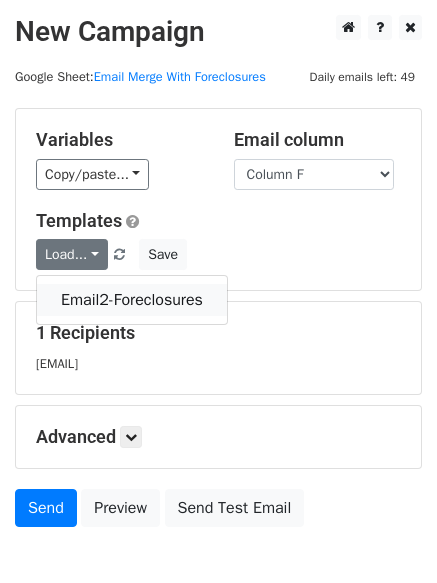 click on "Email2-Foreclosures" at bounding box center (132, 300) 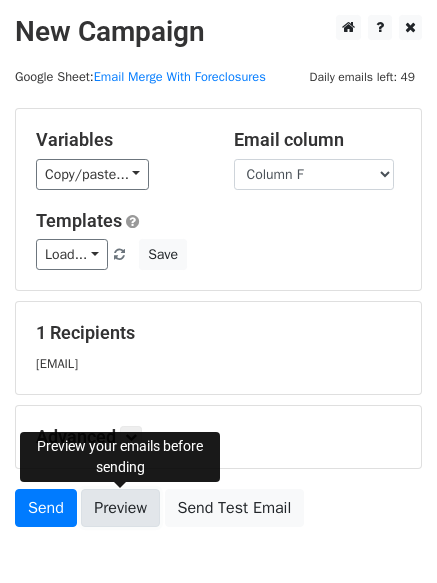 click on "Preview" at bounding box center [120, 508] 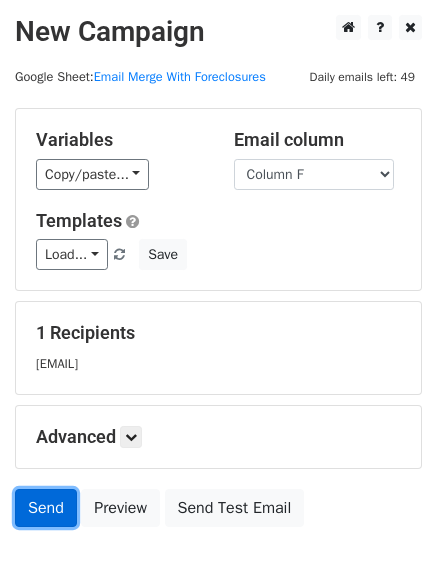 click on "Send" at bounding box center [46, 508] 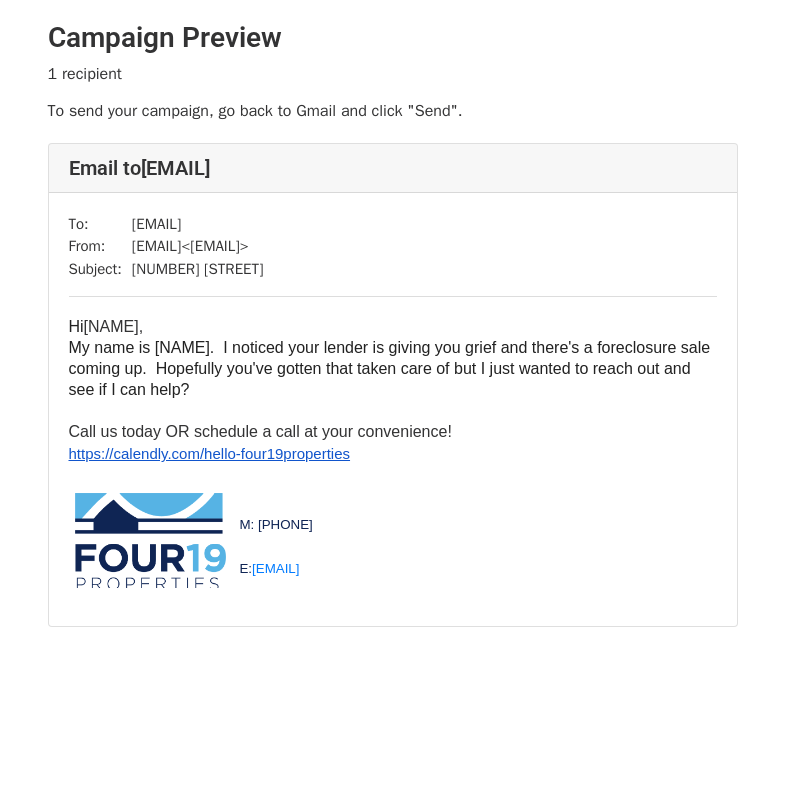 scroll, scrollTop: 0, scrollLeft: 0, axis: both 